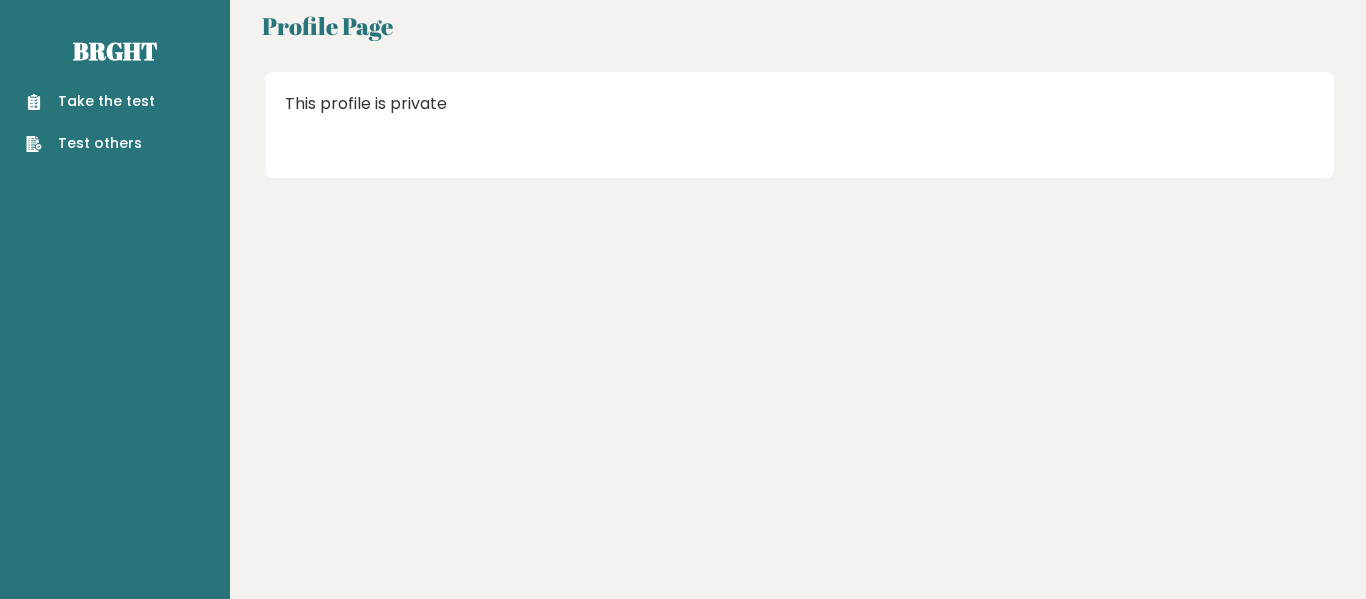 scroll, scrollTop: 0, scrollLeft: 0, axis: both 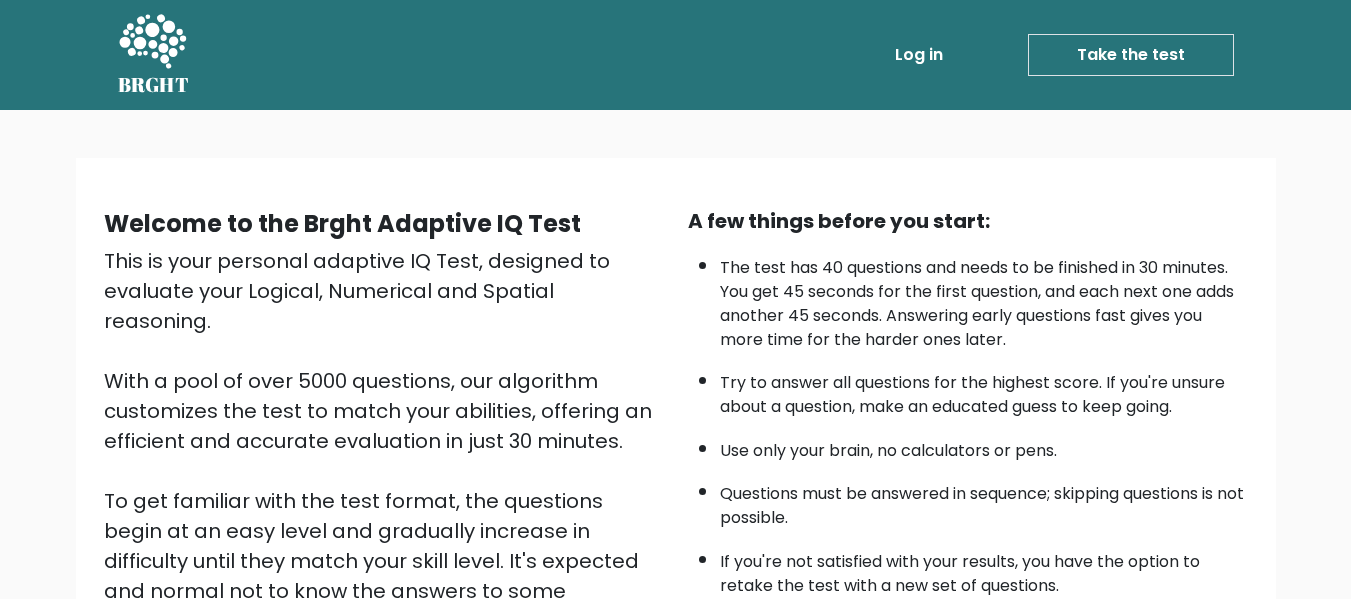 click on "Log in" at bounding box center (919, 55) 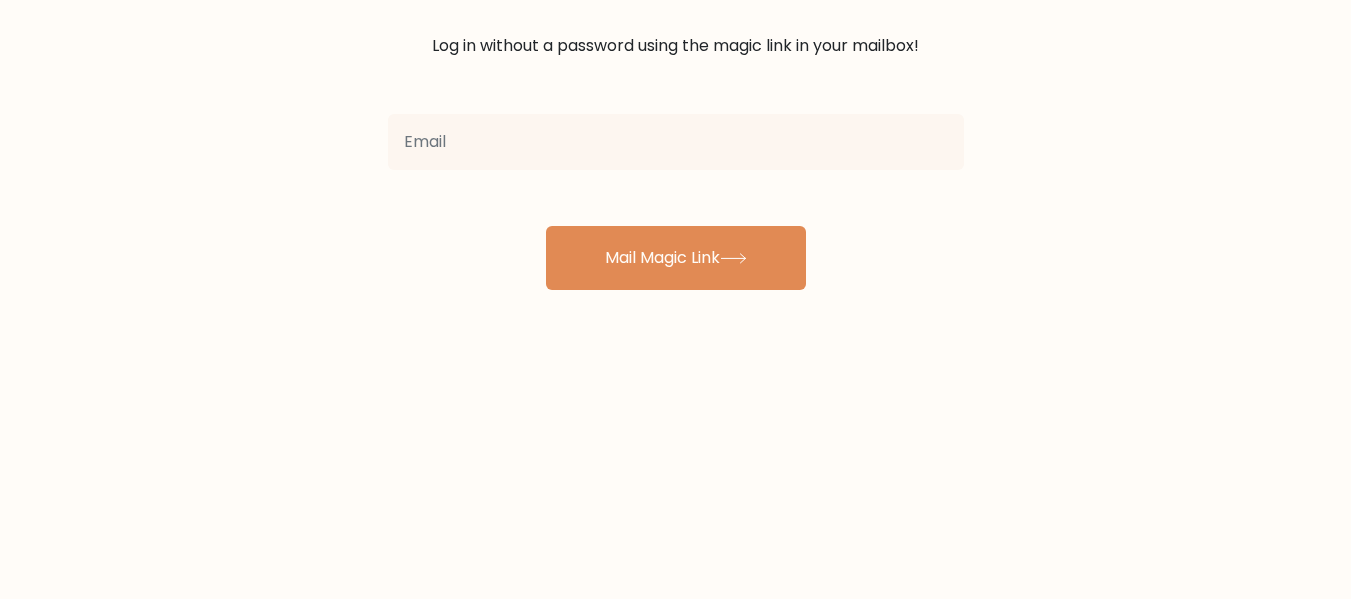 scroll, scrollTop: 300, scrollLeft: 0, axis: vertical 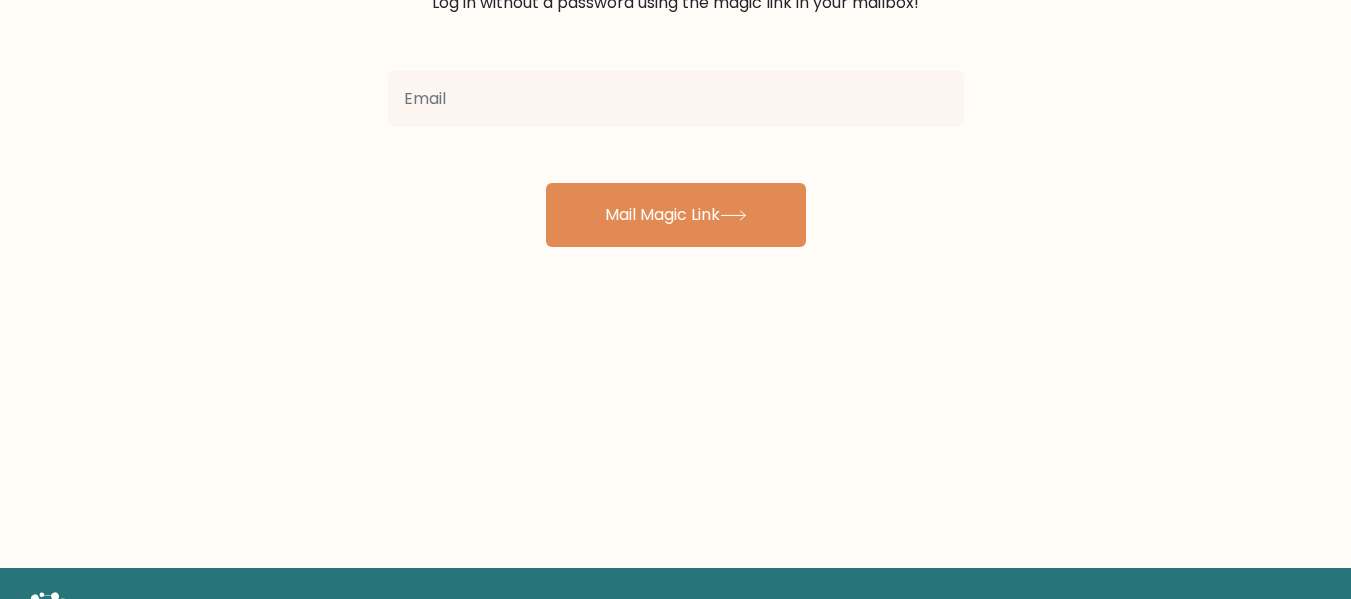 click at bounding box center [676, 99] 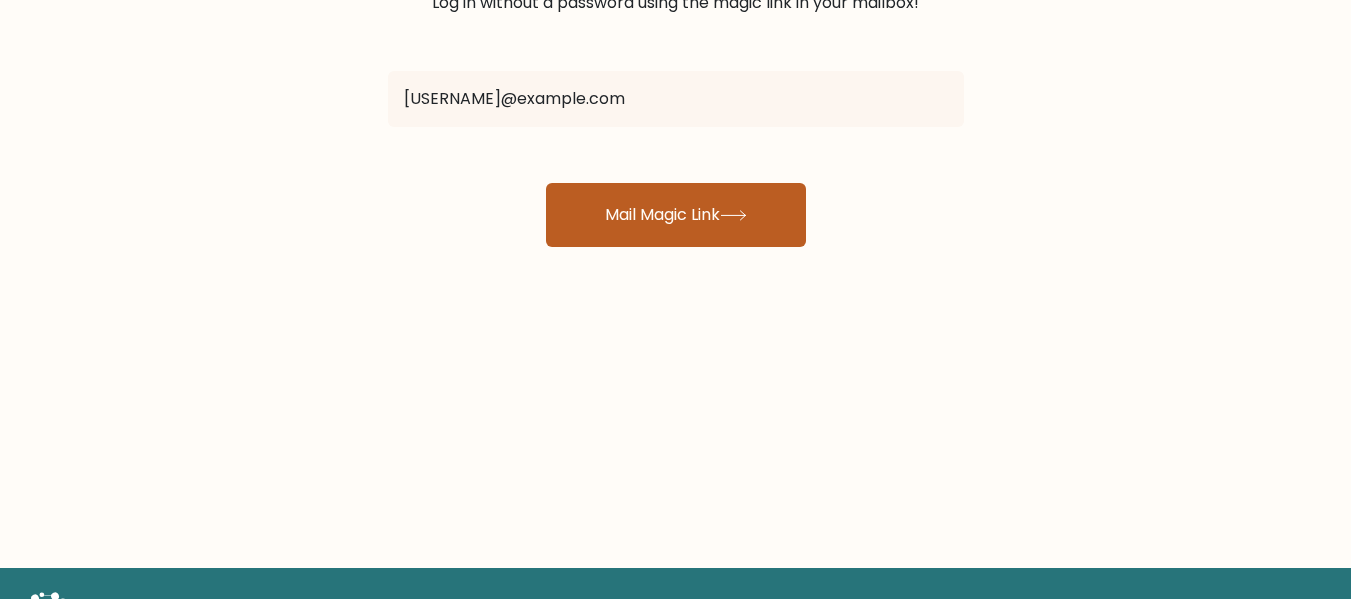 click on "Mail Magic Link" at bounding box center (676, 215) 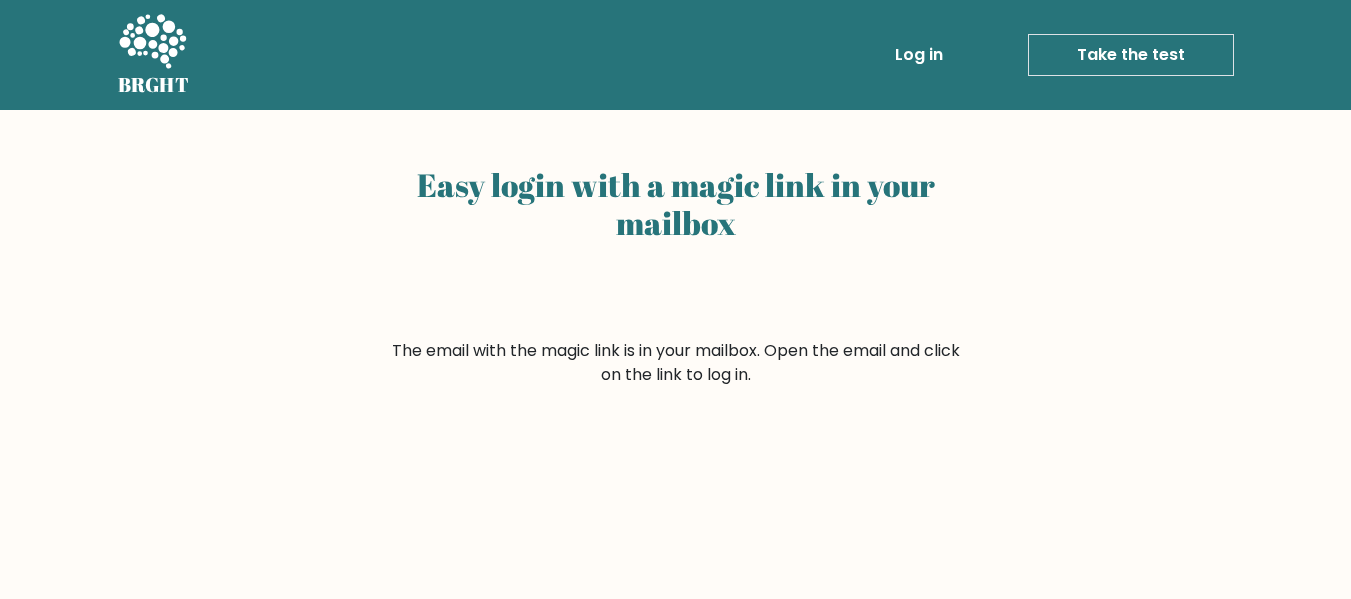 scroll, scrollTop: 0, scrollLeft: 0, axis: both 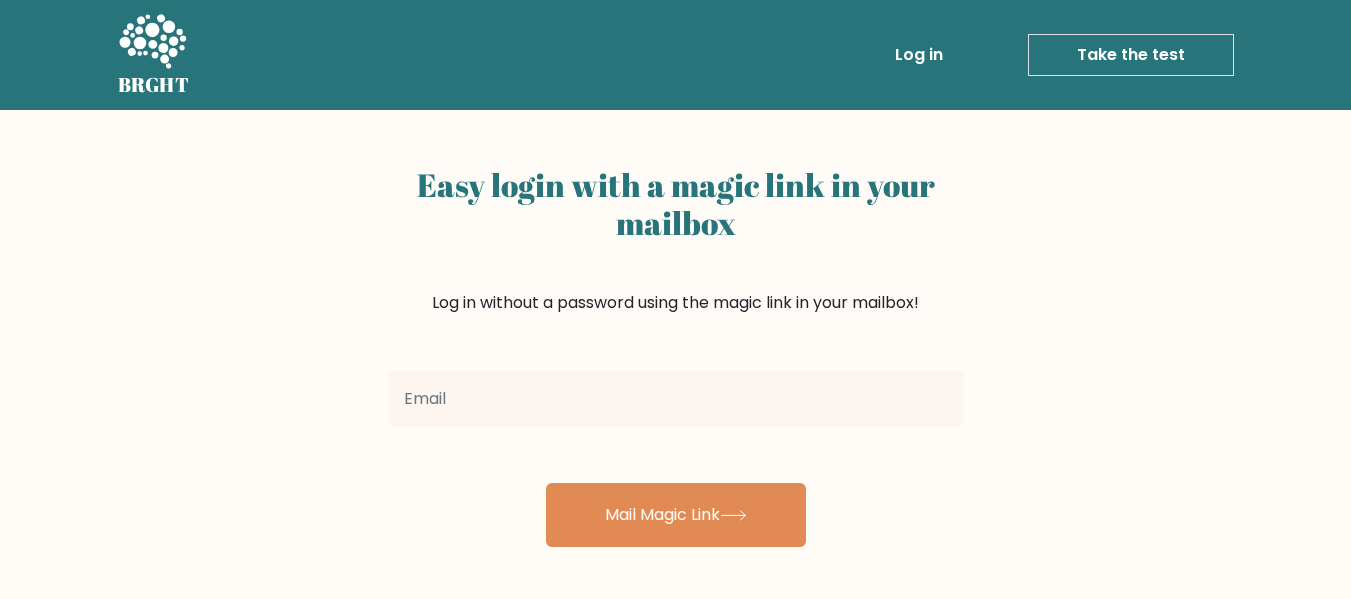 drag, startPoint x: 0, startPoint y: 0, endPoint x: 720, endPoint y: 405, distance: 826.0902 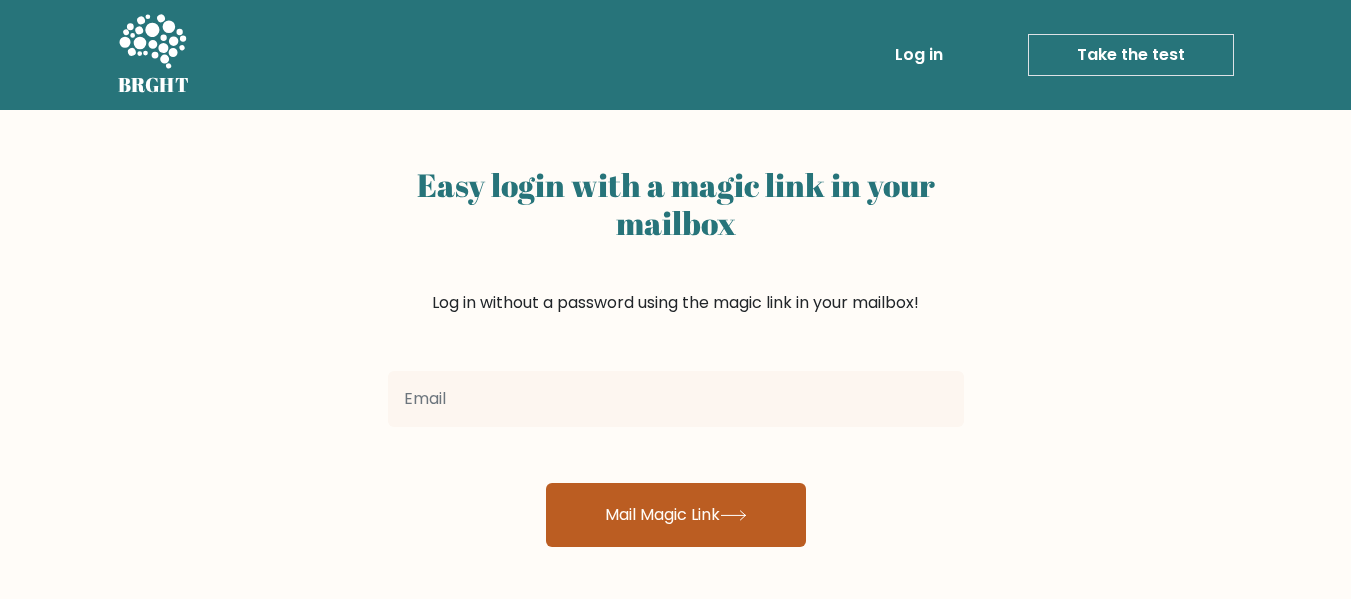 type on "clara20wilson@gmail.com" 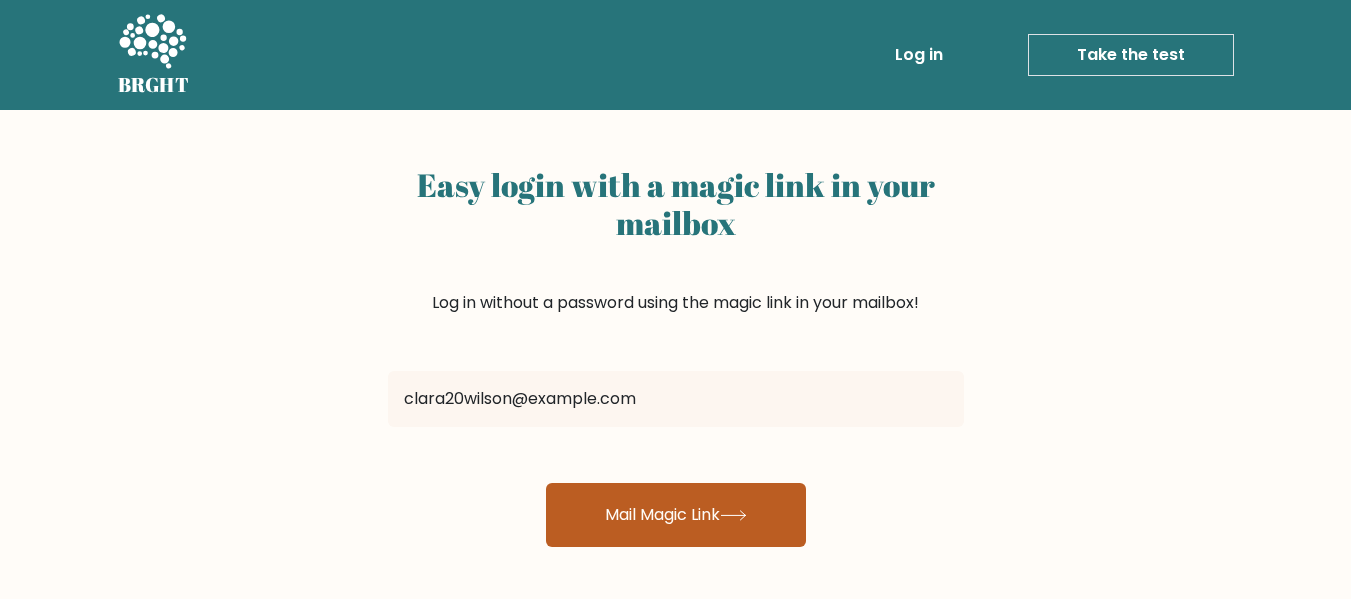 click on "Mail Magic Link" at bounding box center (676, 515) 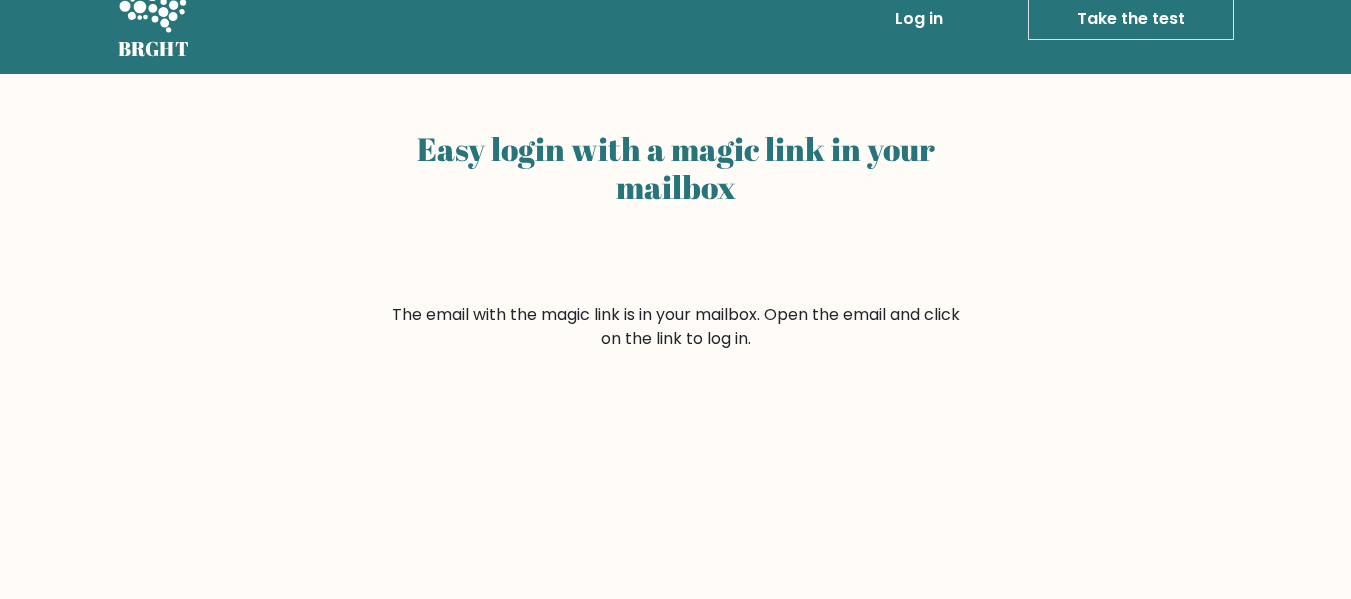 scroll, scrollTop: 100, scrollLeft: 0, axis: vertical 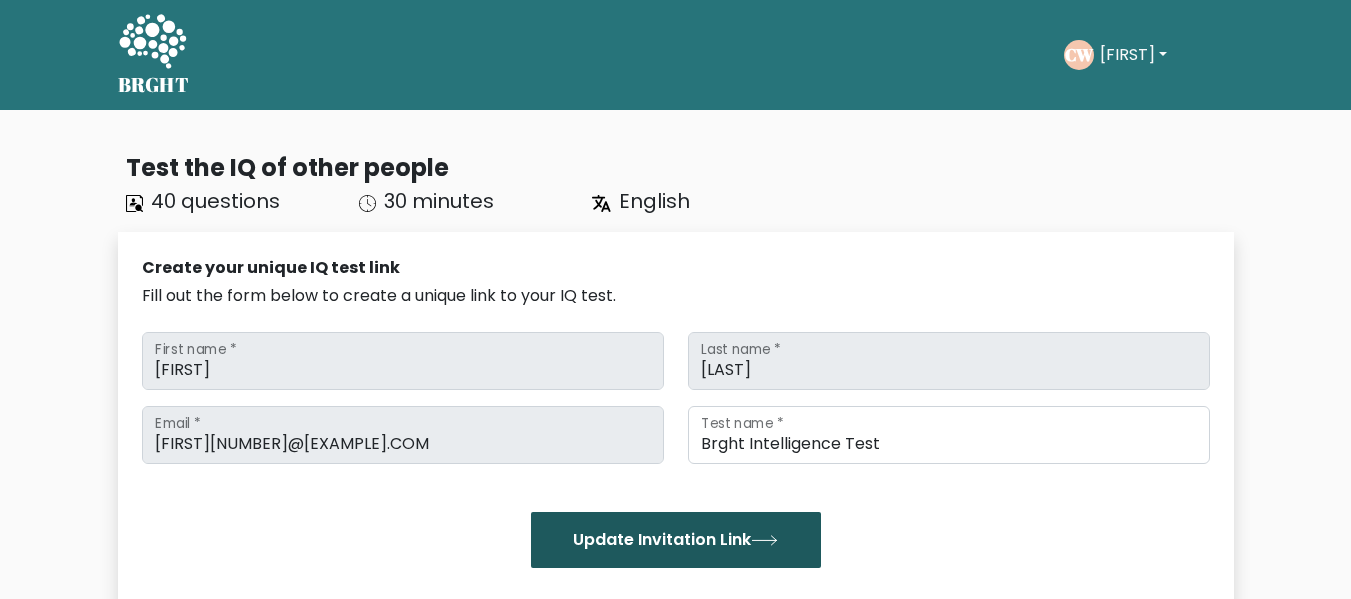 click on "Update Invitation Link" at bounding box center [676, 540] 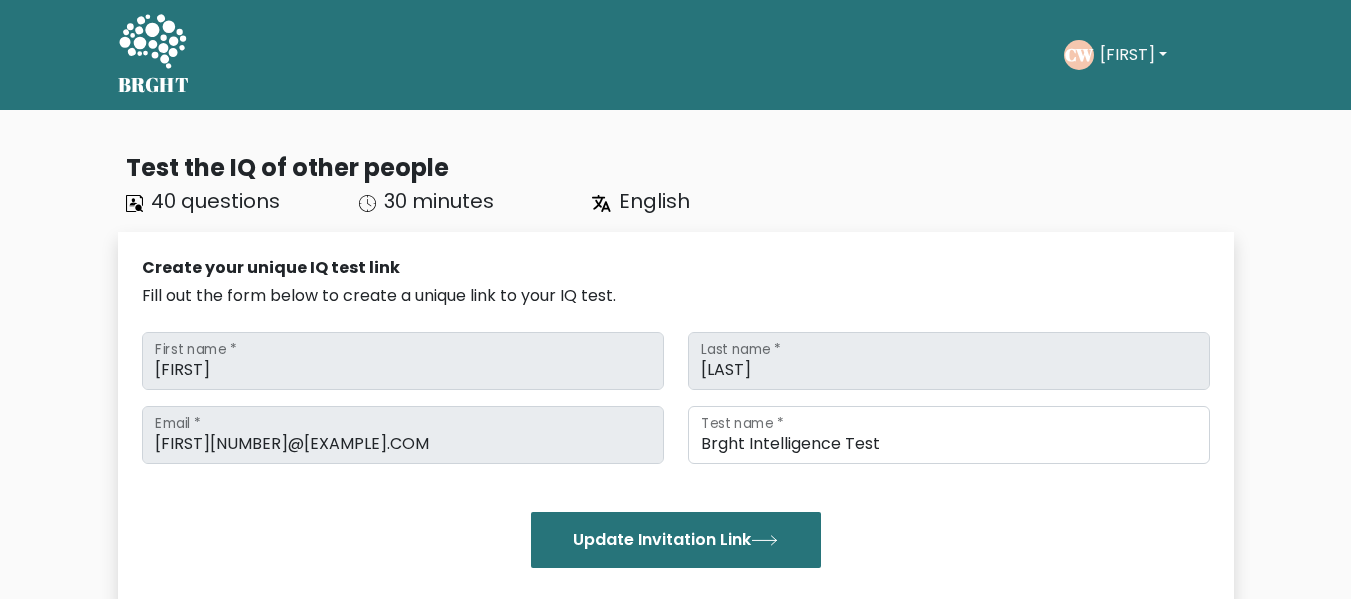 click on "[FIRST]" at bounding box center (1133, 55) 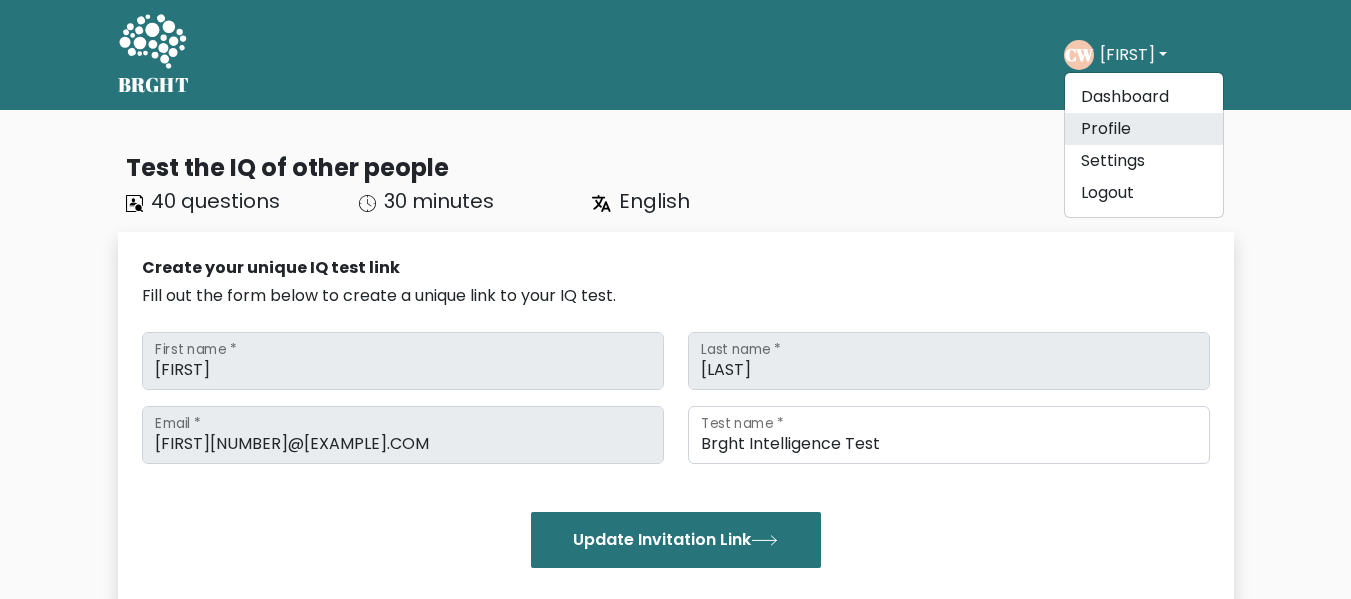 click on "Profile" at bounding box center [1144, 129] 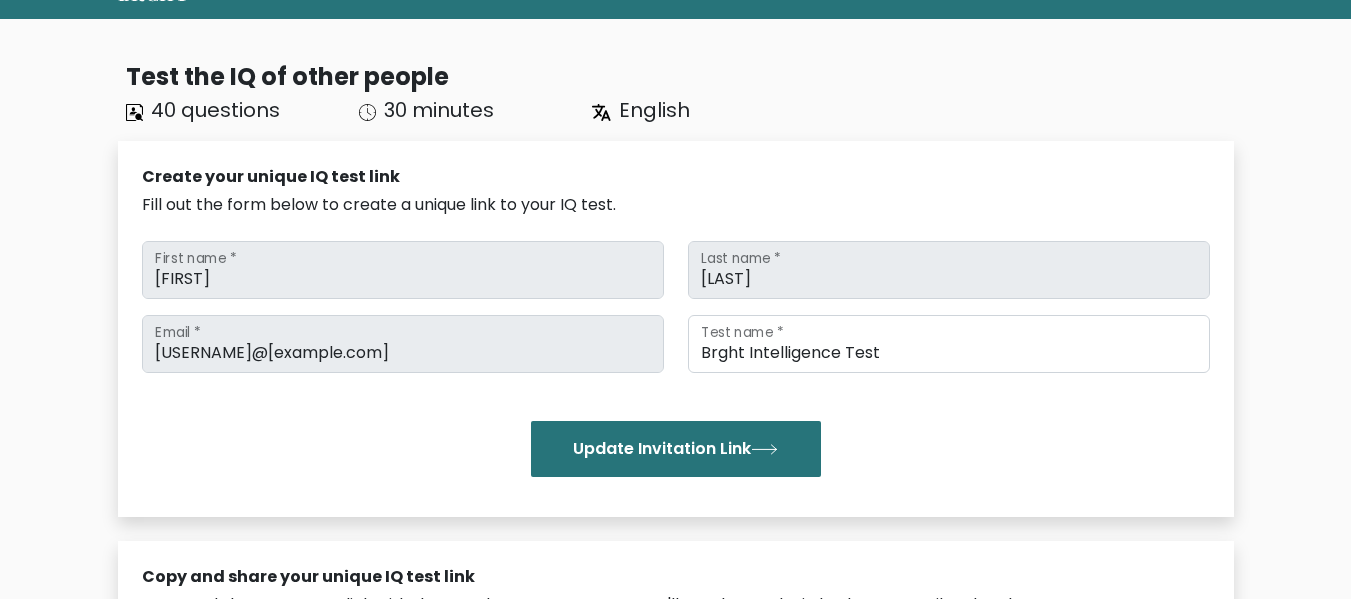 scroll, scrollTop: 0, scrollLeft: 0, axis: both 